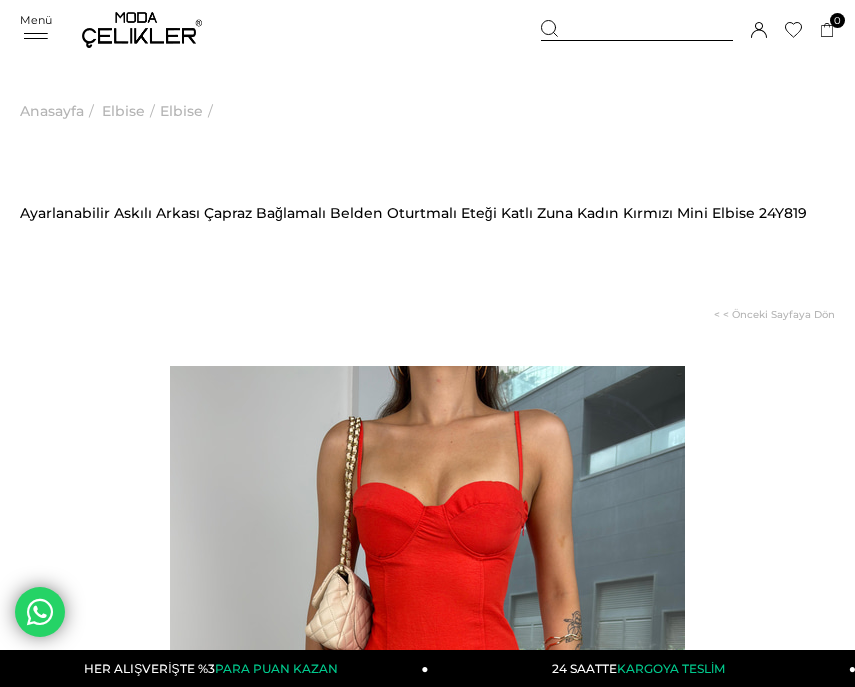 scroll, scrollTop: 0, scrollLeft: 0, axis: both 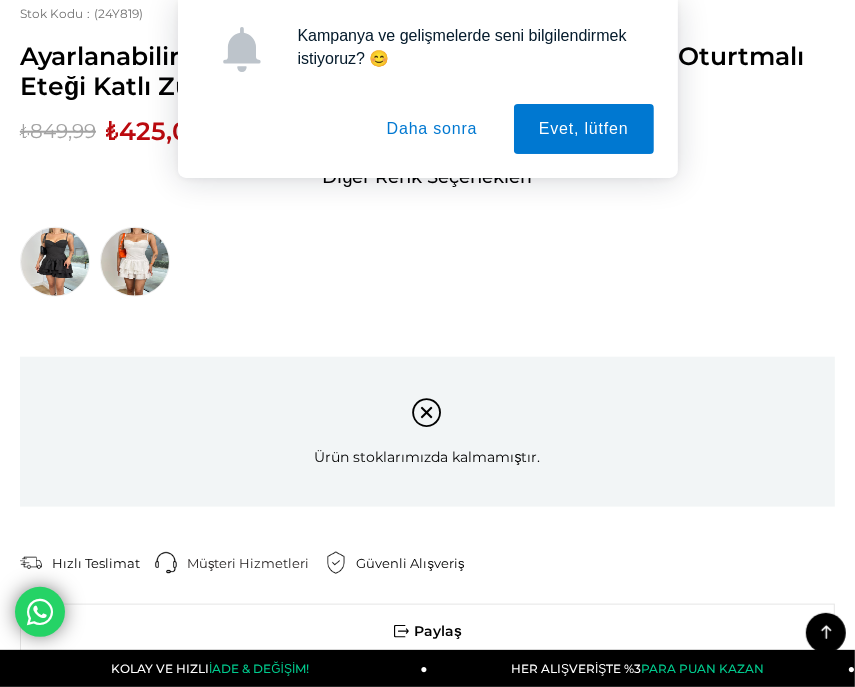 click on "Daha sonra" at bounding box center [432, 129] 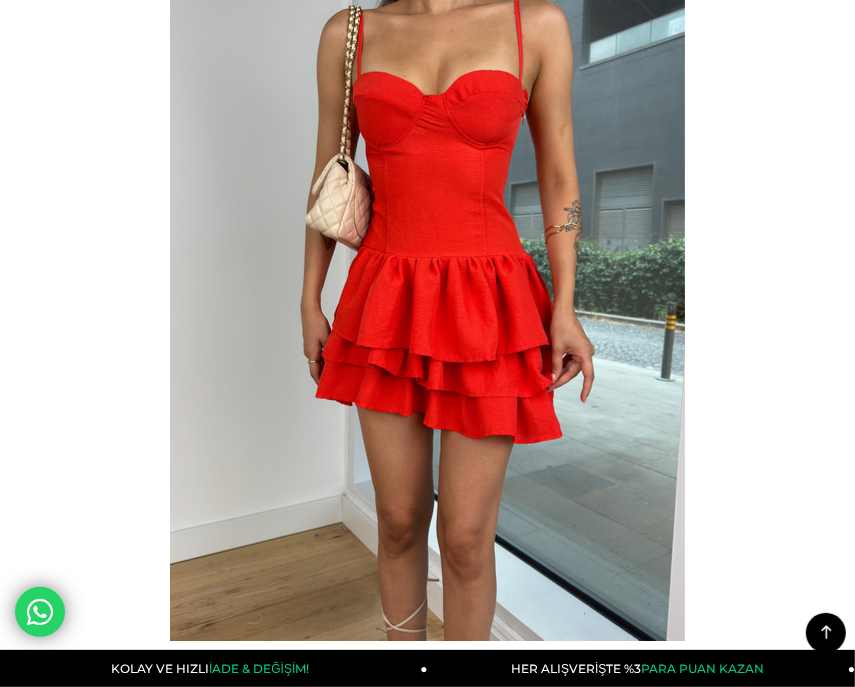 scroll, scrollTop: 400, scrollLeft: 0, axis: vertical 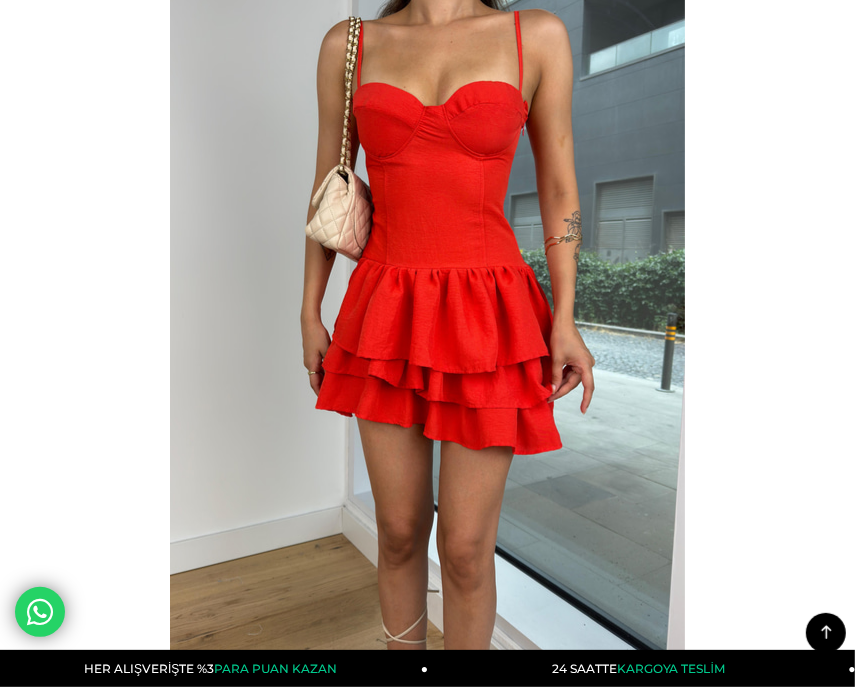 click at bounding box center (427, 309) 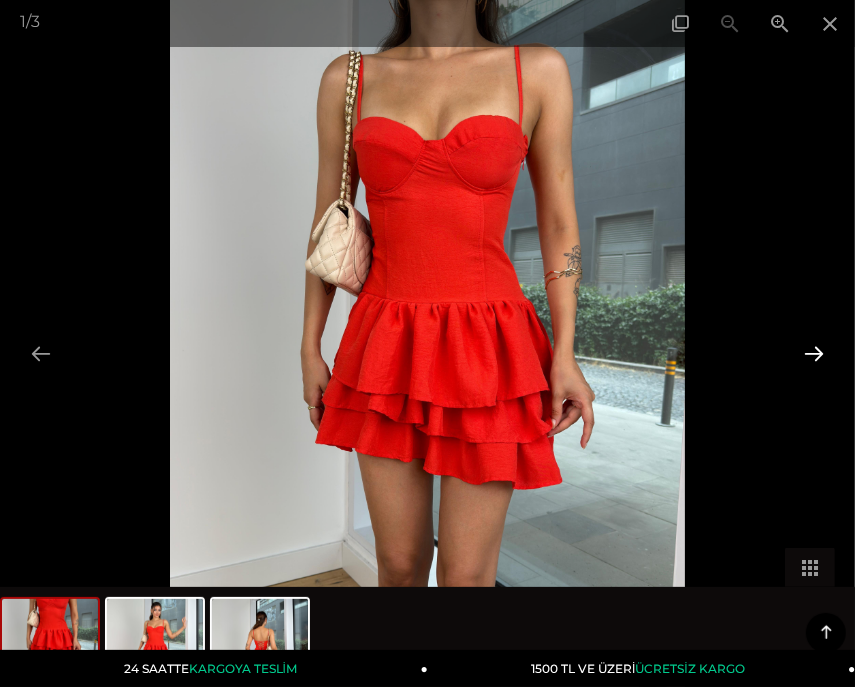 click at bounding box center [814, 353] 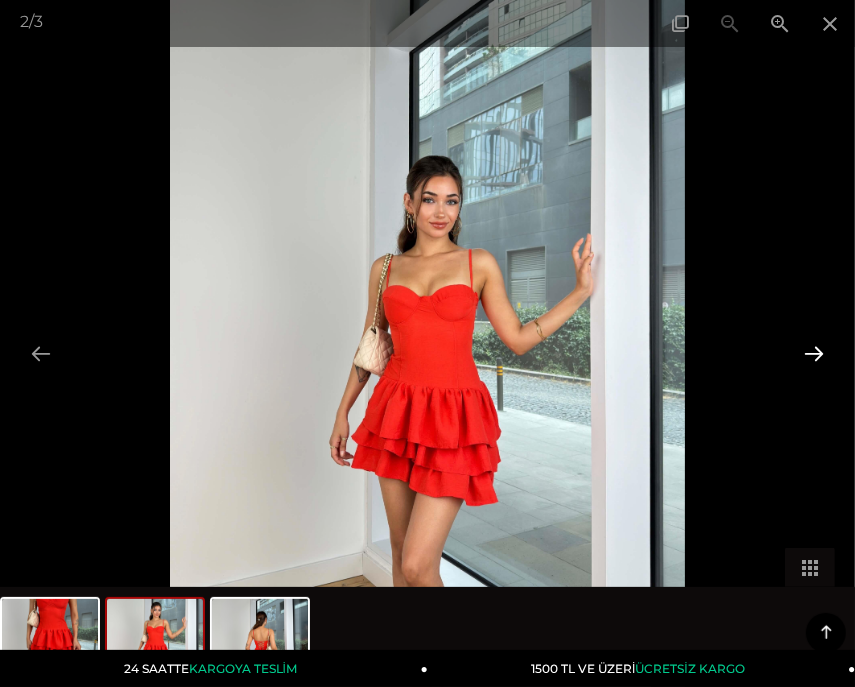 click at bounding box center [814, 353] 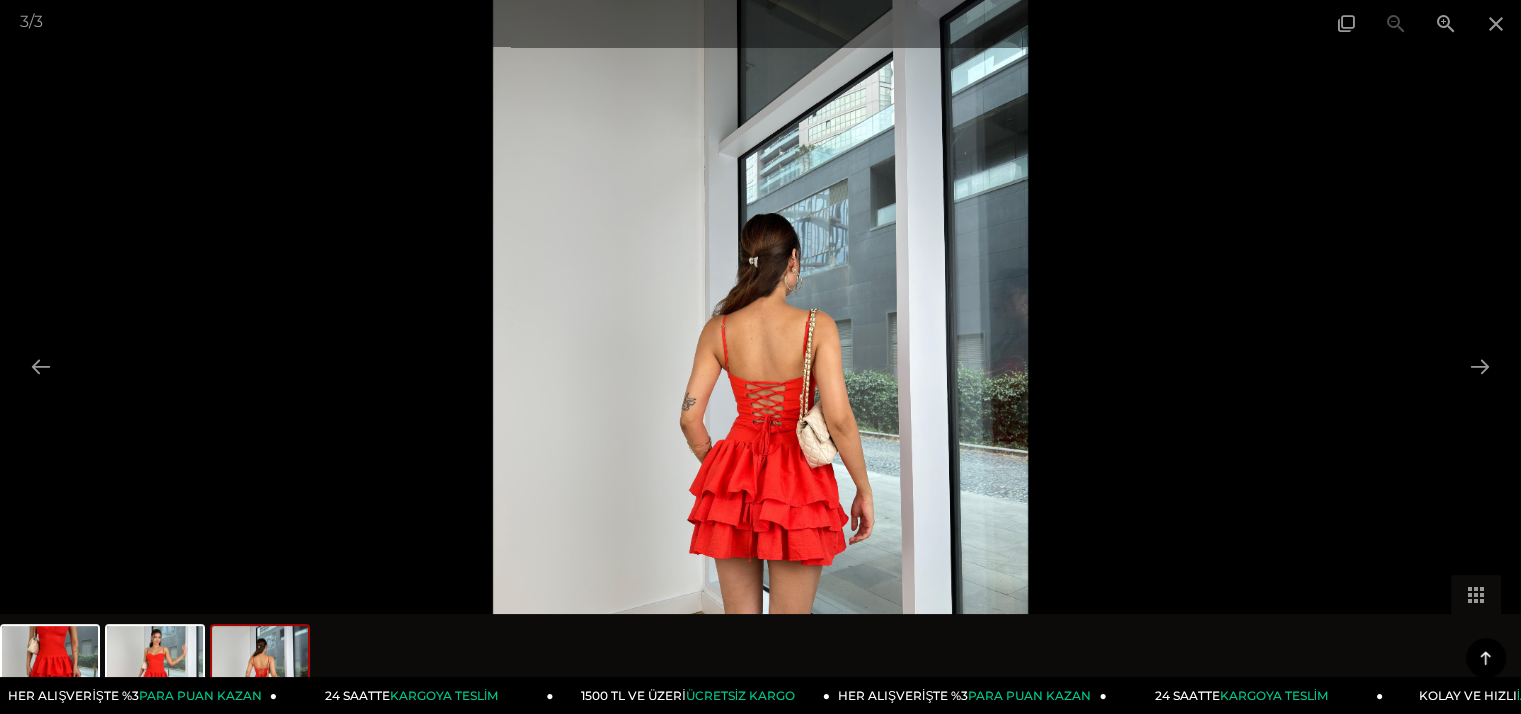 scroll, scrollTop: 1491, scrollLeft: 0, axis: vertical 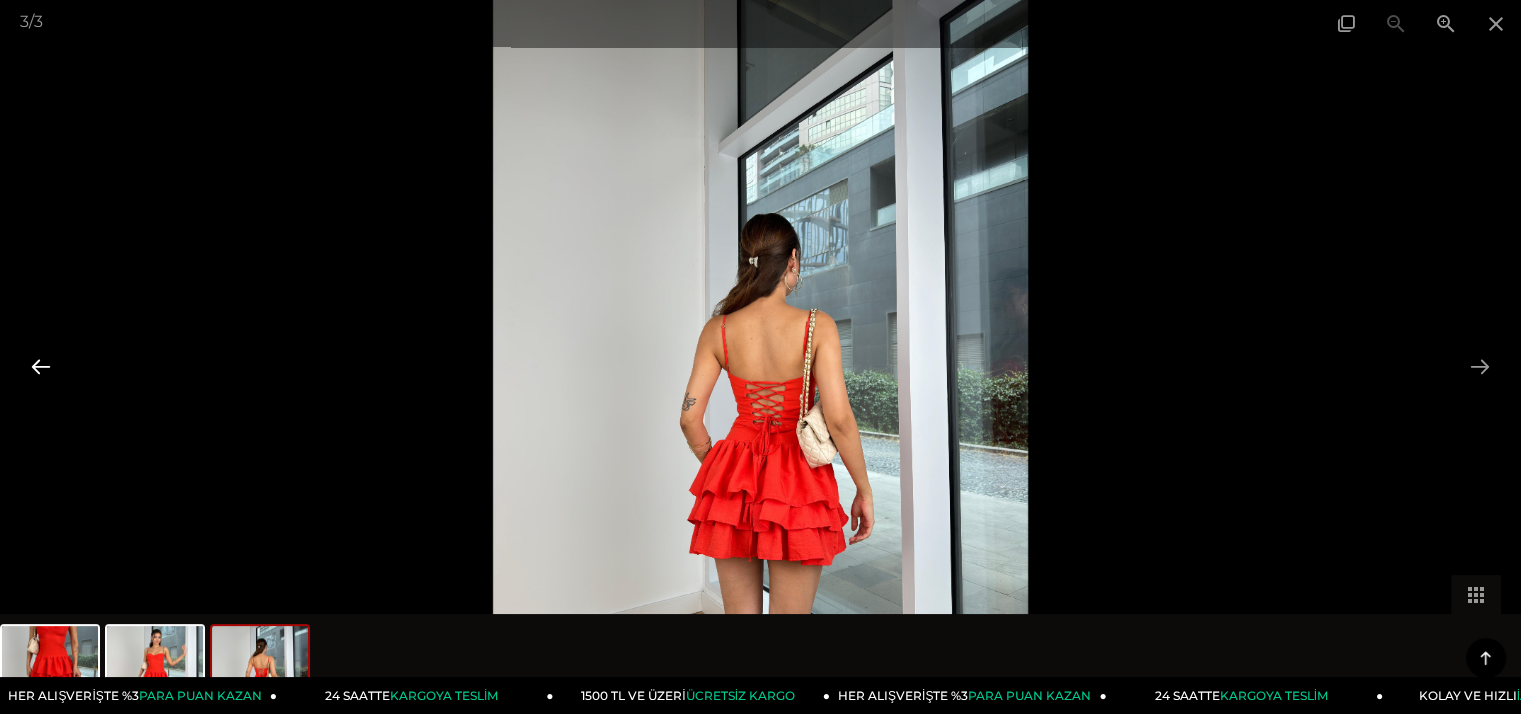 click at bounding box center [41, 366] 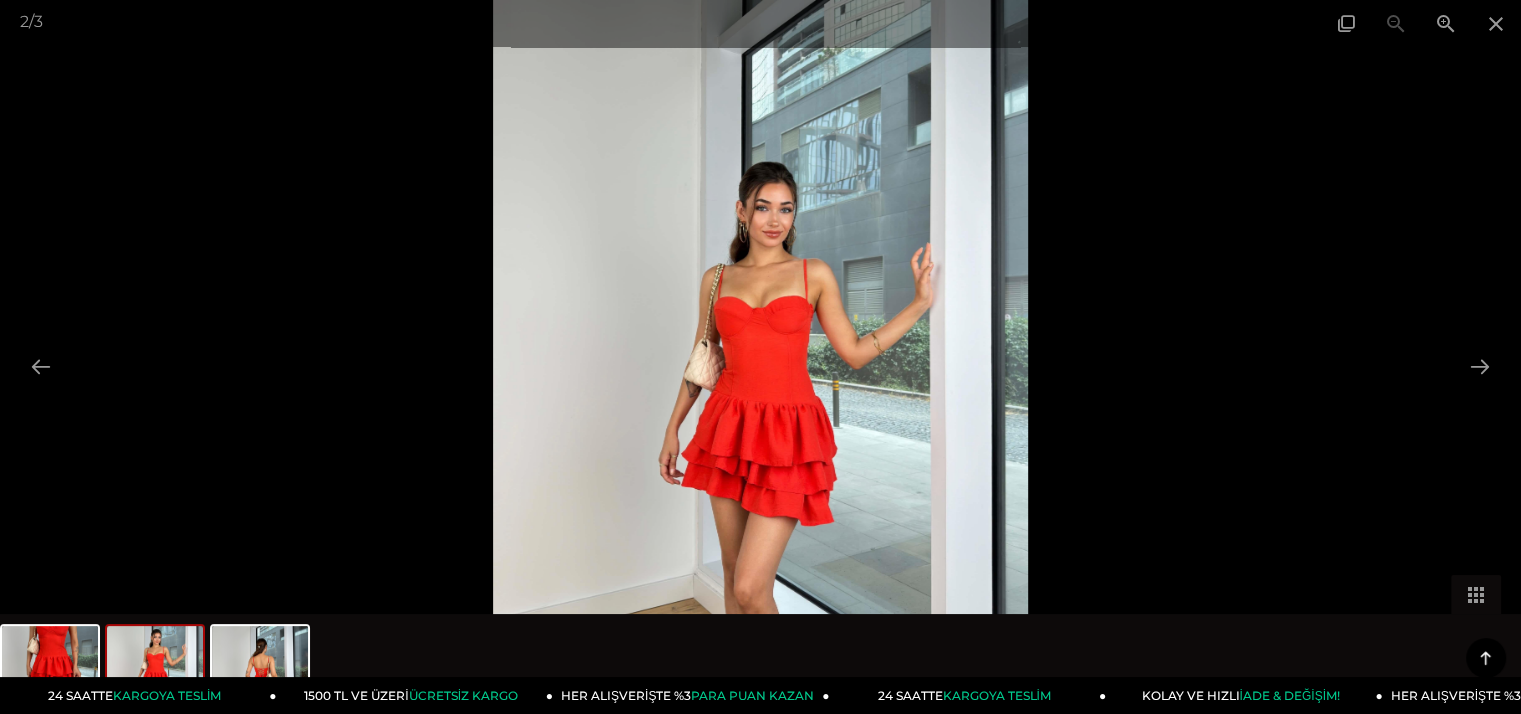 click at bounding box center (761, 357) 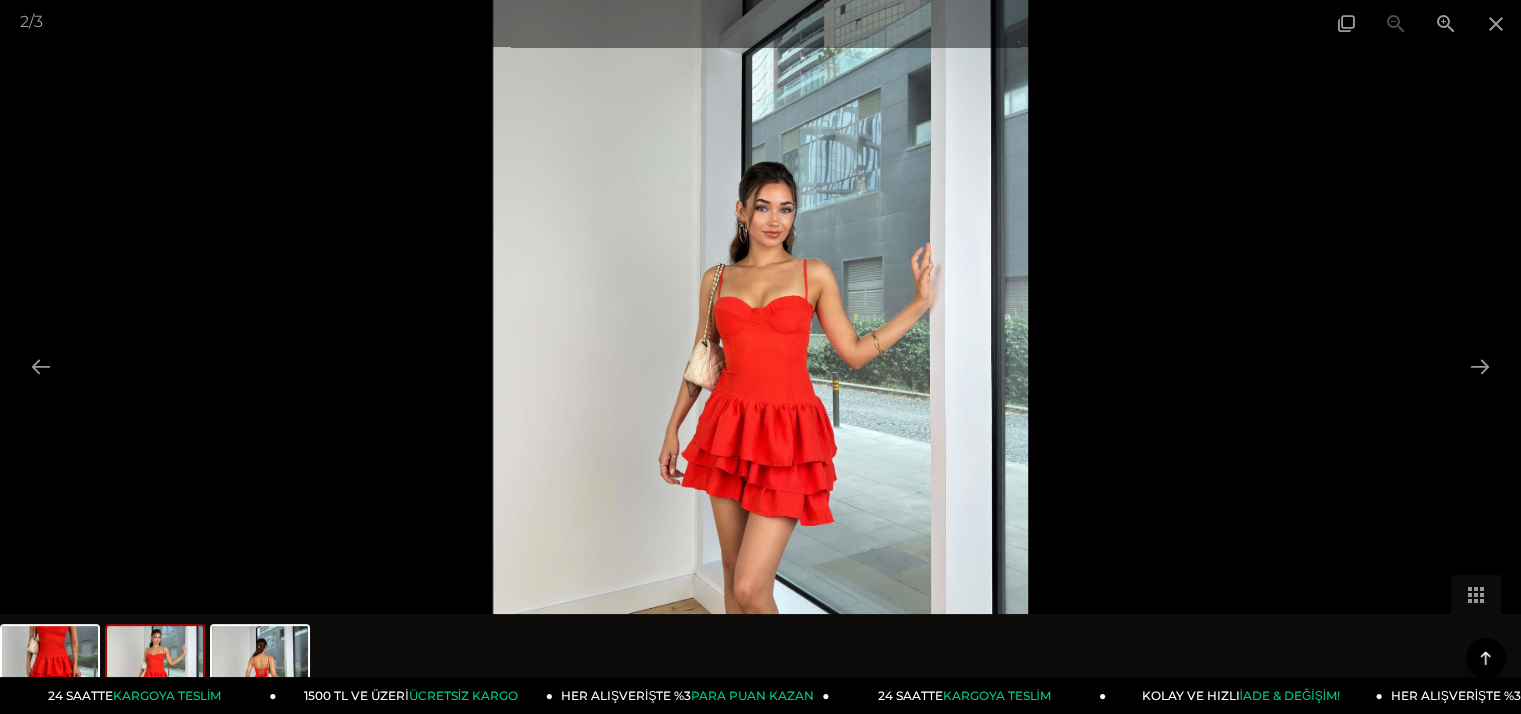 scroll, scrollTop: 491, scrollLeft: 0, axis: vertical 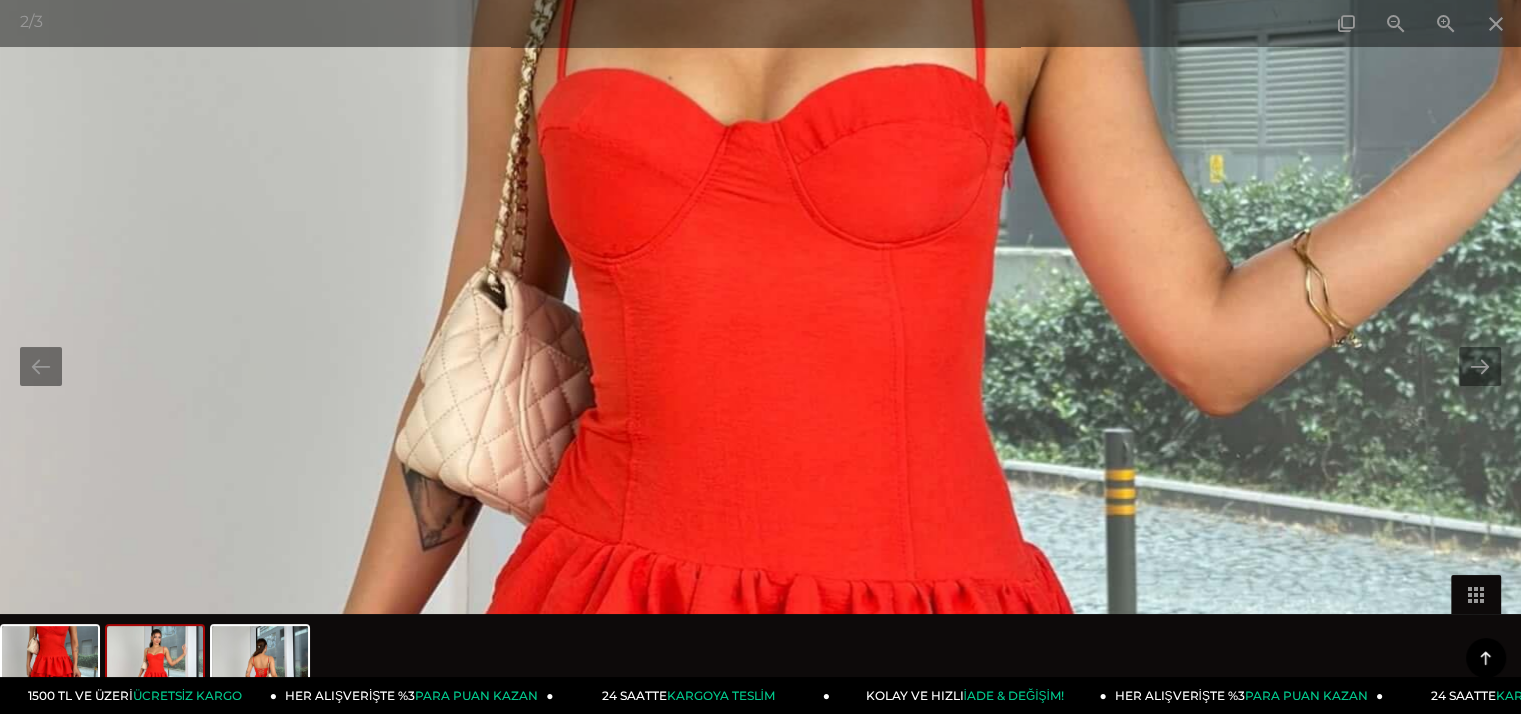click at bounding box center (759, 357) 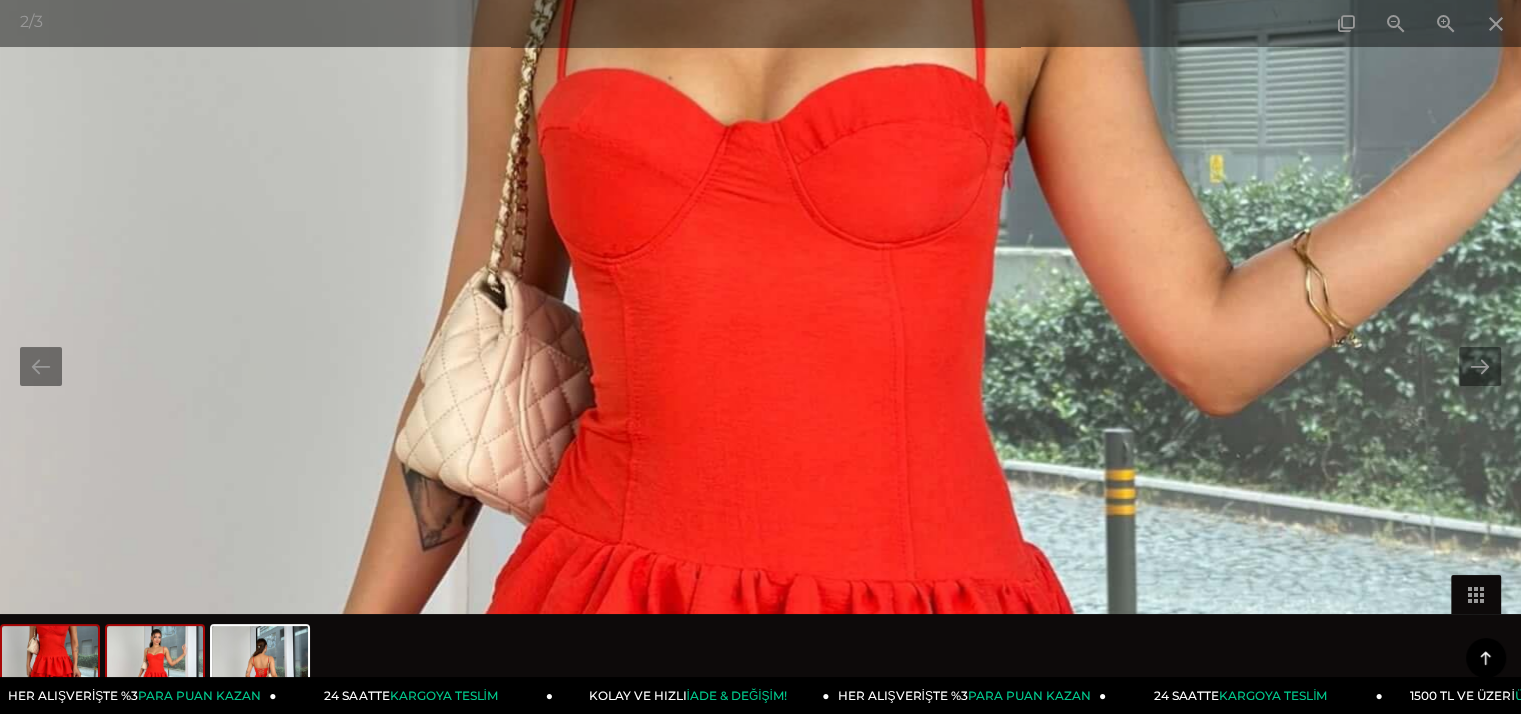 click at bounding box center [50, 664] 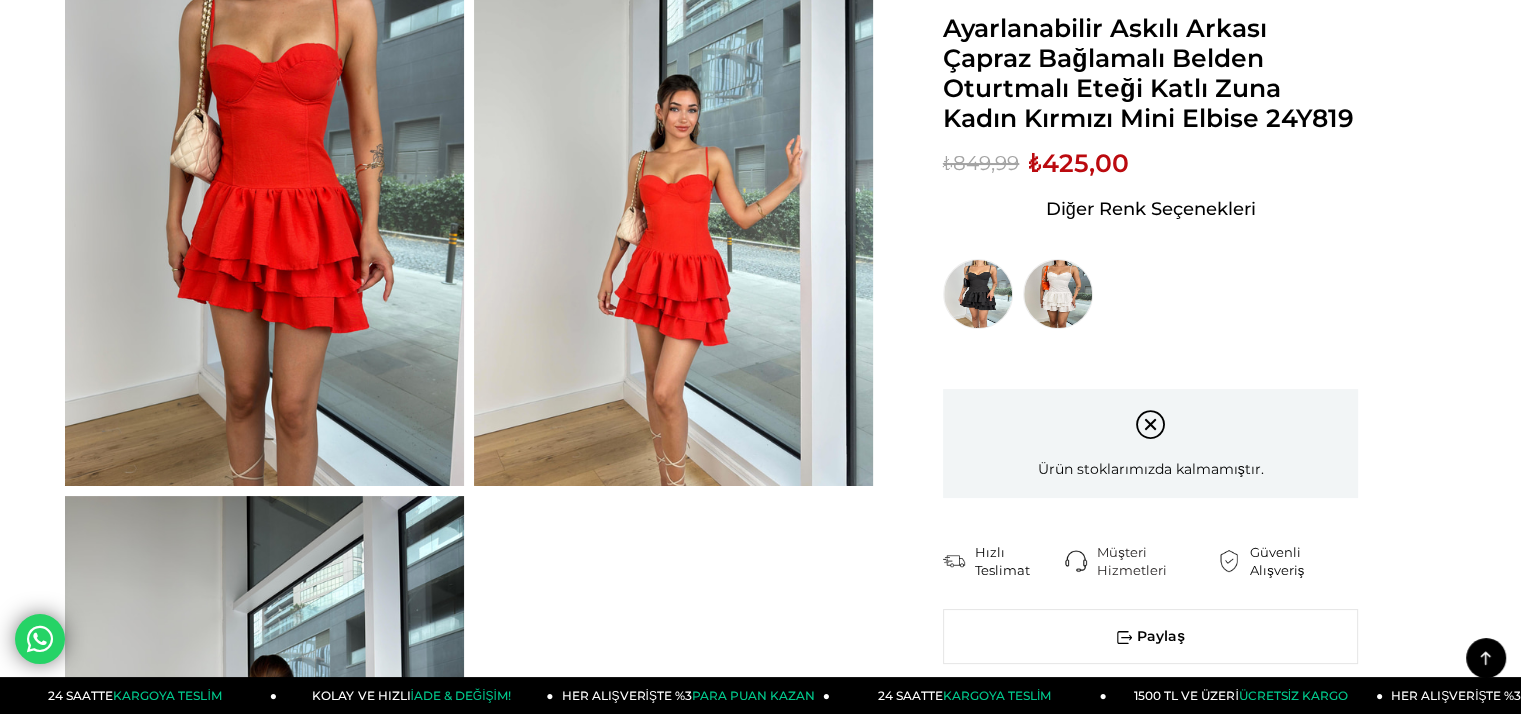 scroll, scrollTop: 200, scrollLeft: 0, axis: vertical 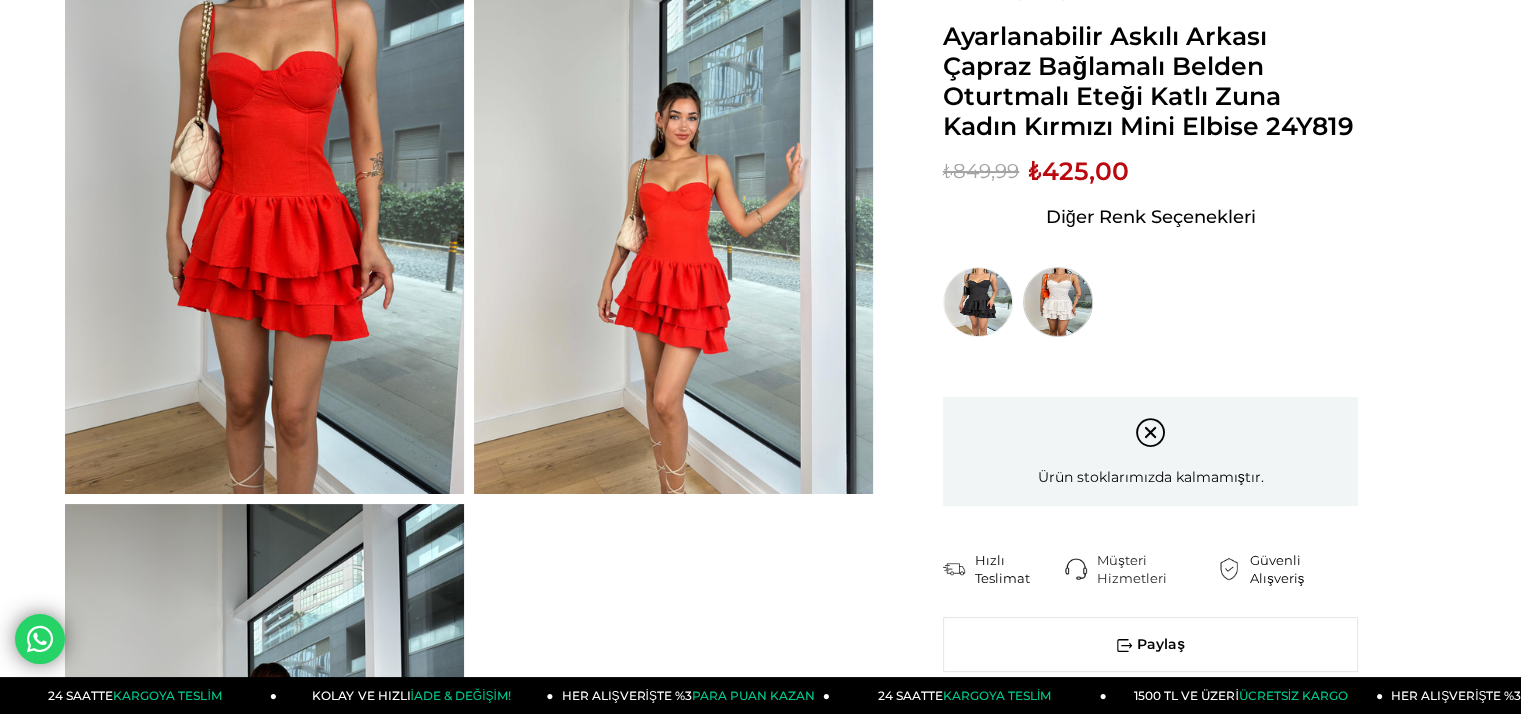 click at bounding box center [1058, 302] 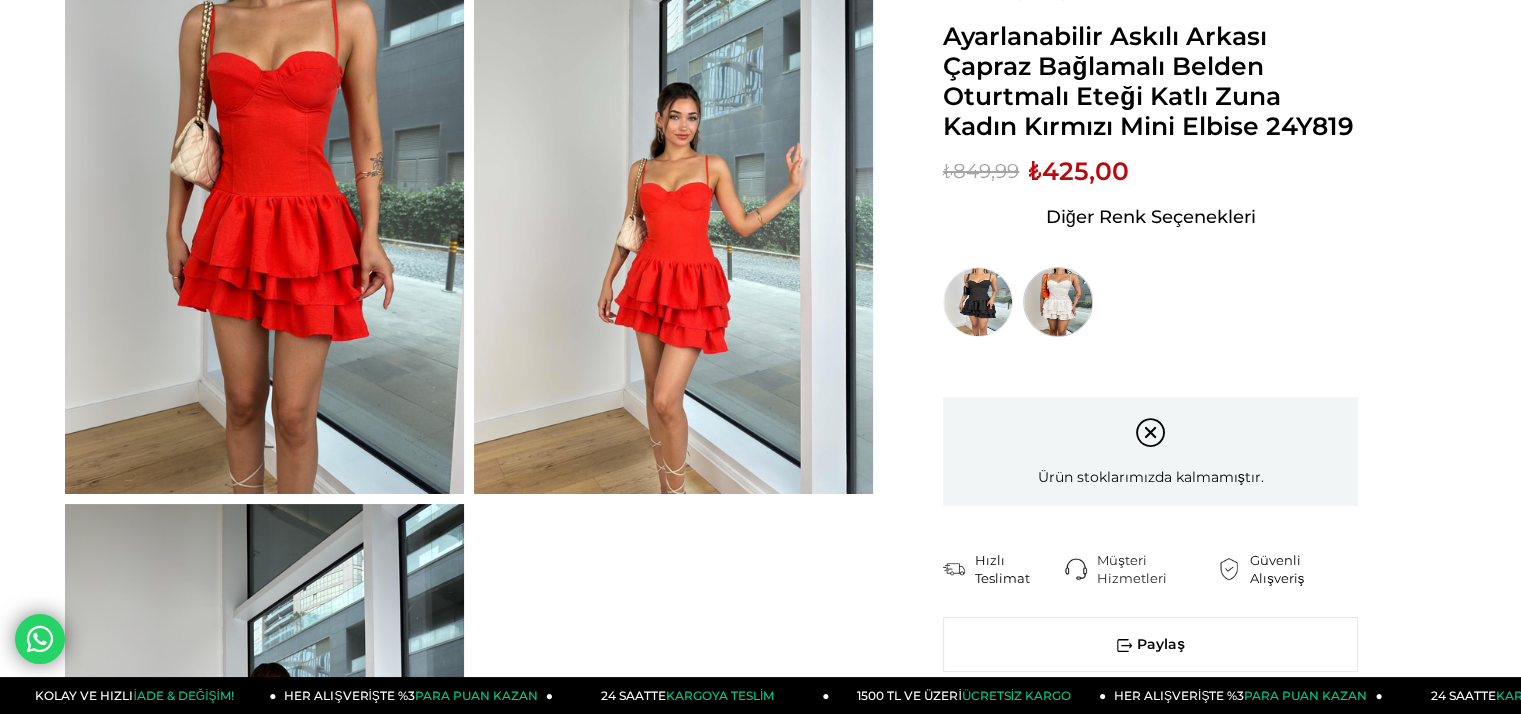 click at bounding box center [1058, 302] 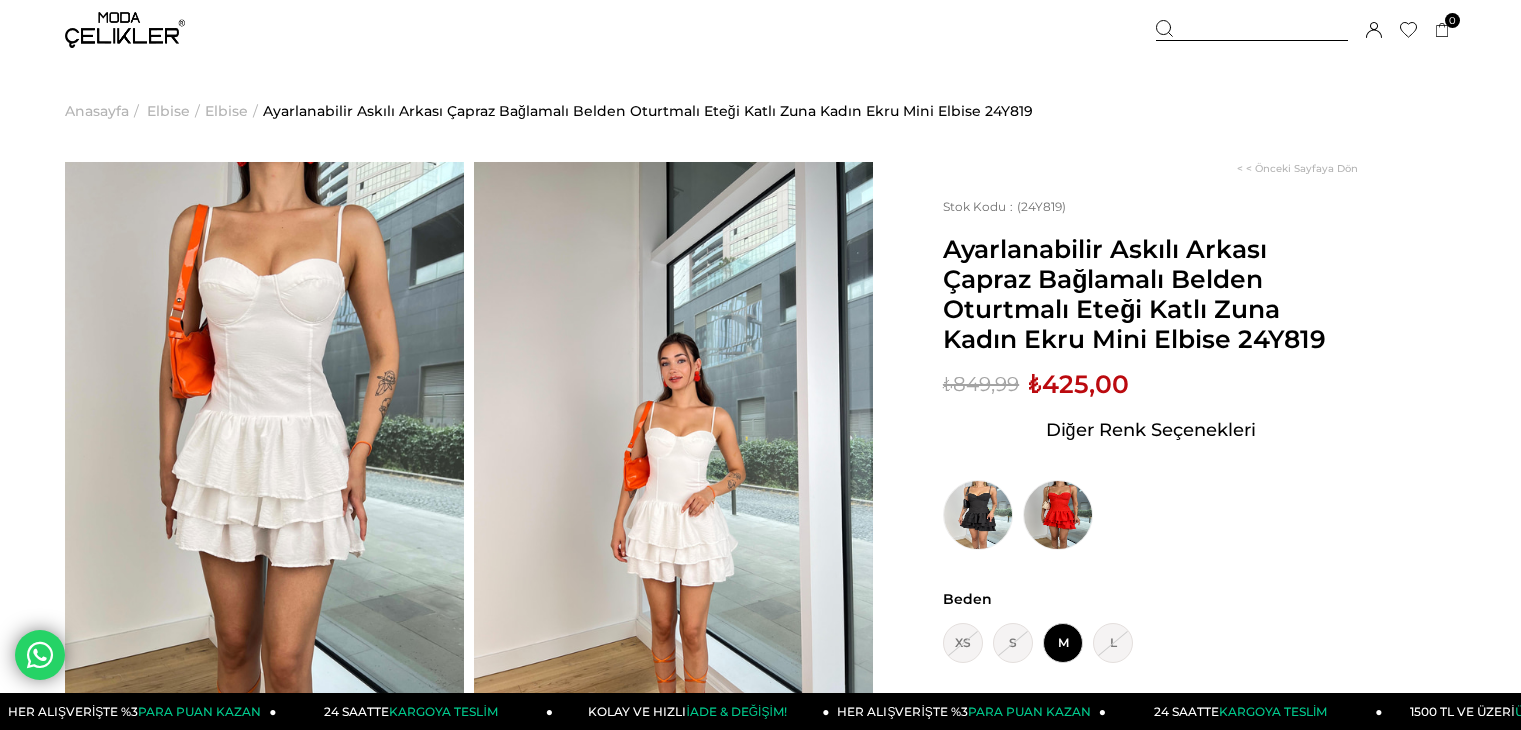scroll, scrollTop: 0, scrollLeft: 0, axis: both 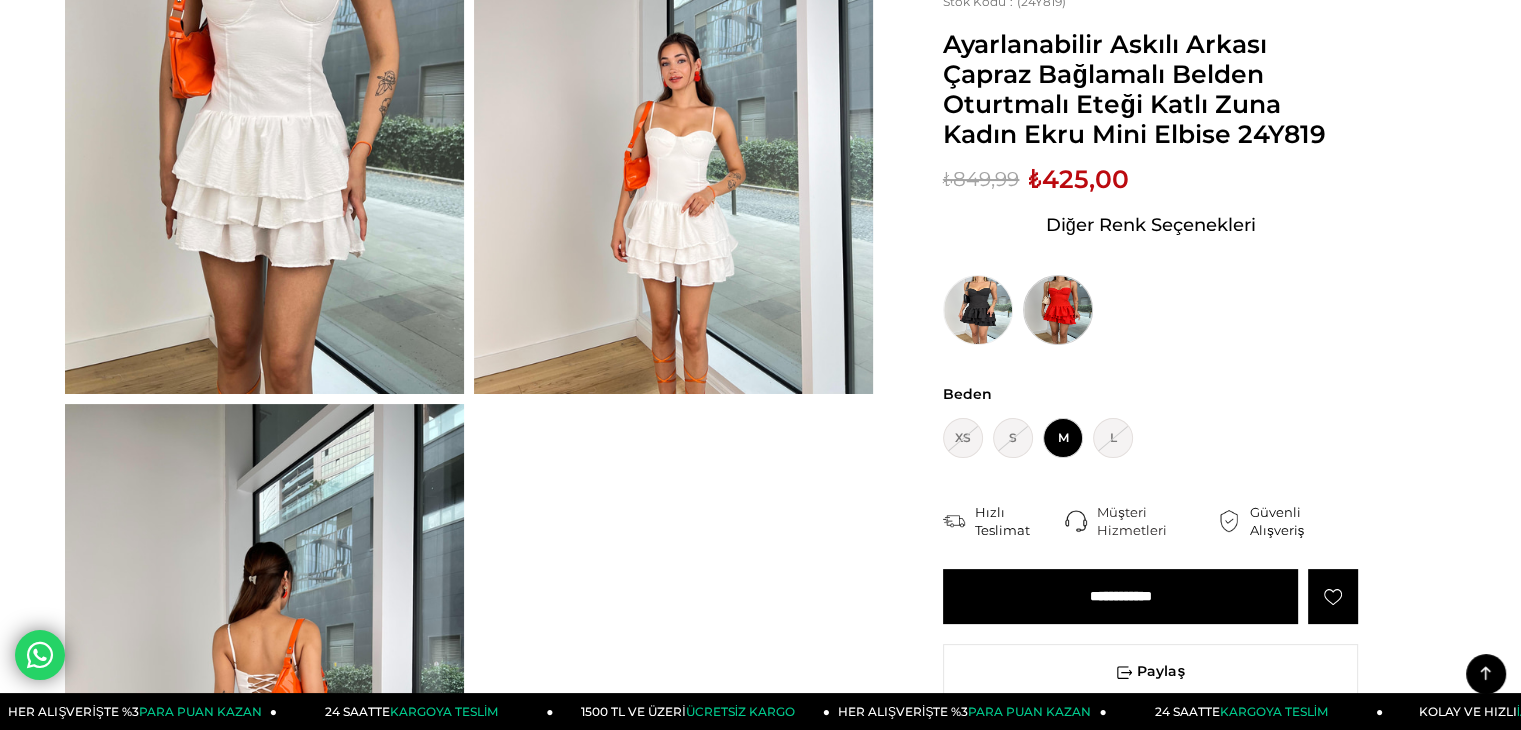 click at bounding box center (1058, 310) 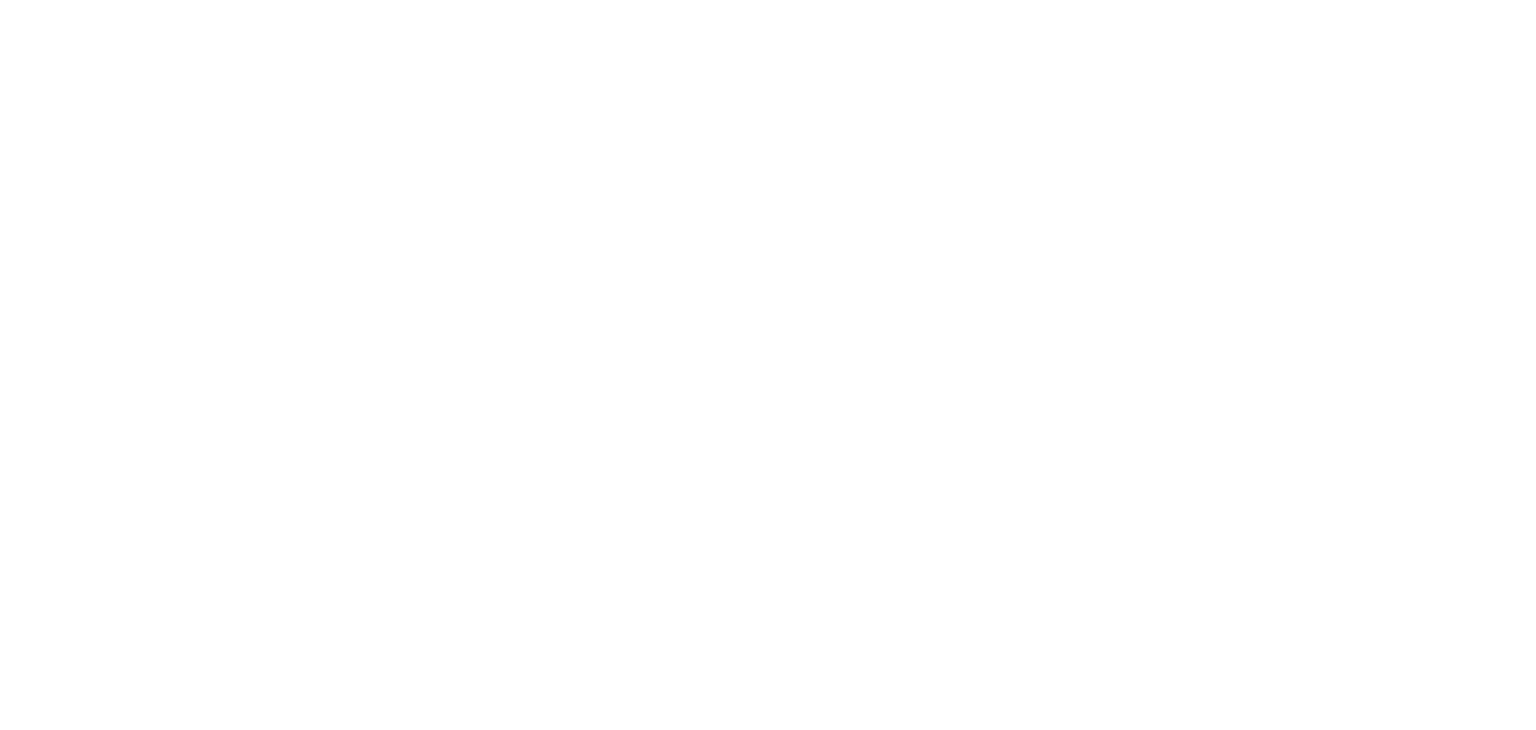 scroll, scrollTop: 0, scrollLeft: 0, axis: both 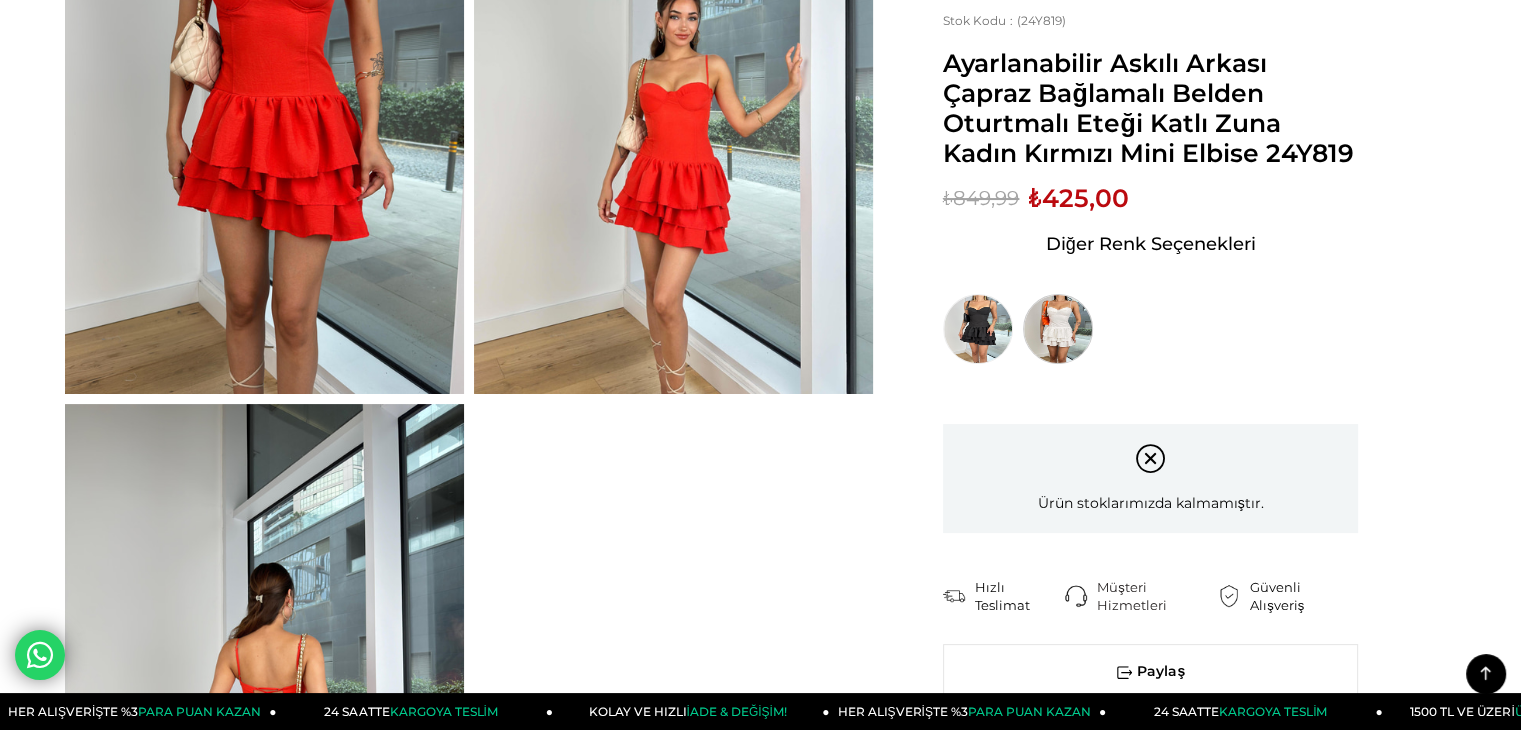 click at bounding box center (1058, 329) 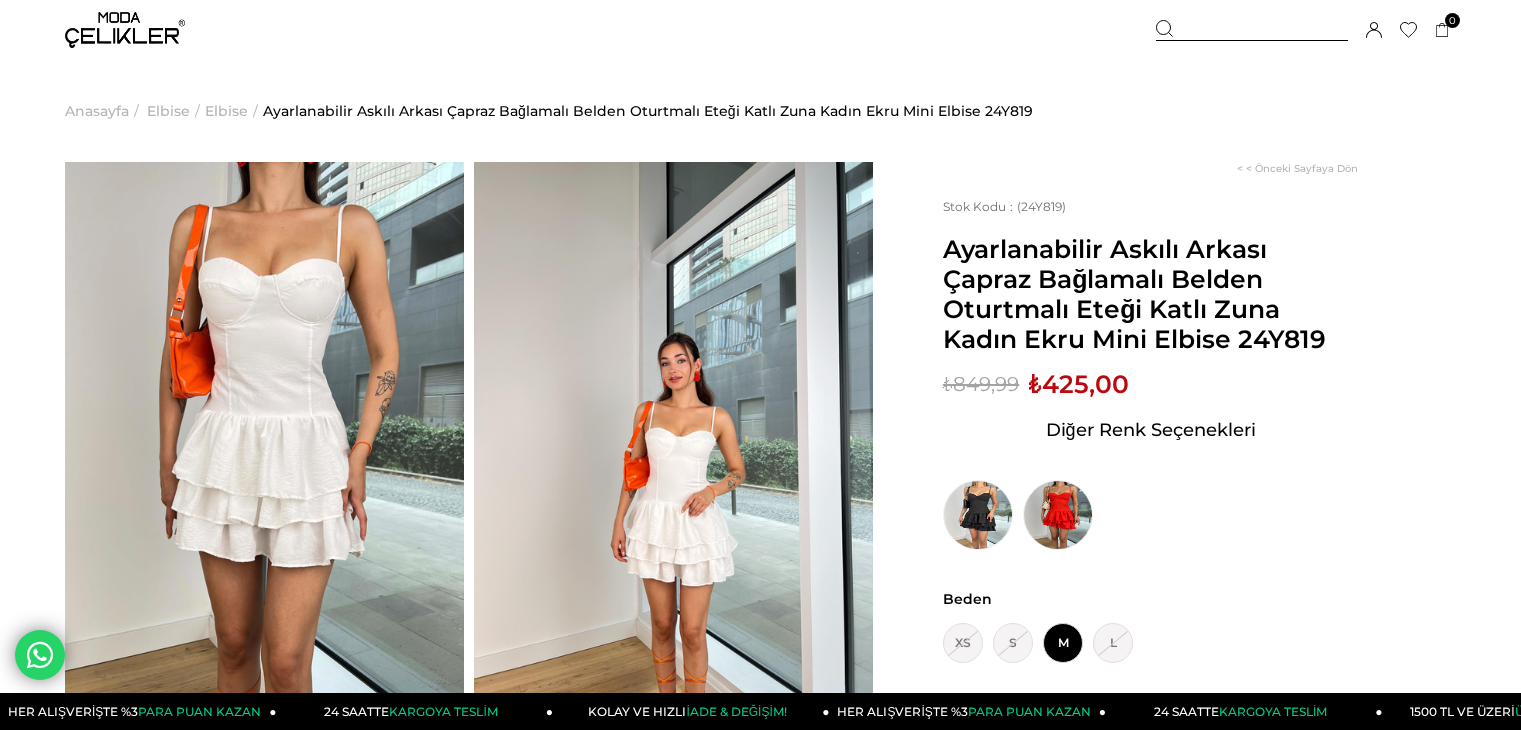 scroll, scrollTop: 0, scrollLeft: 0, axis: both 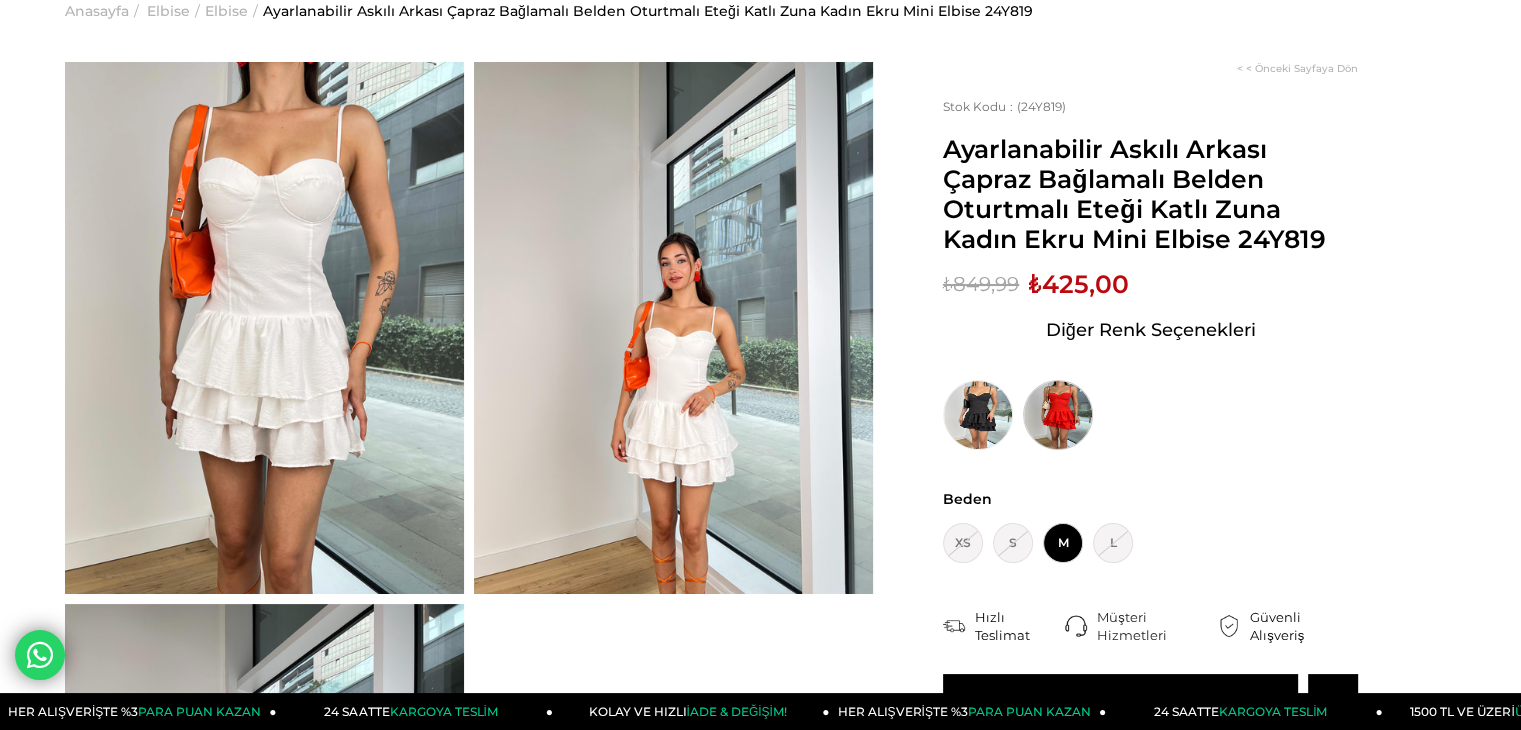 click at bounding box center [1058, 415] 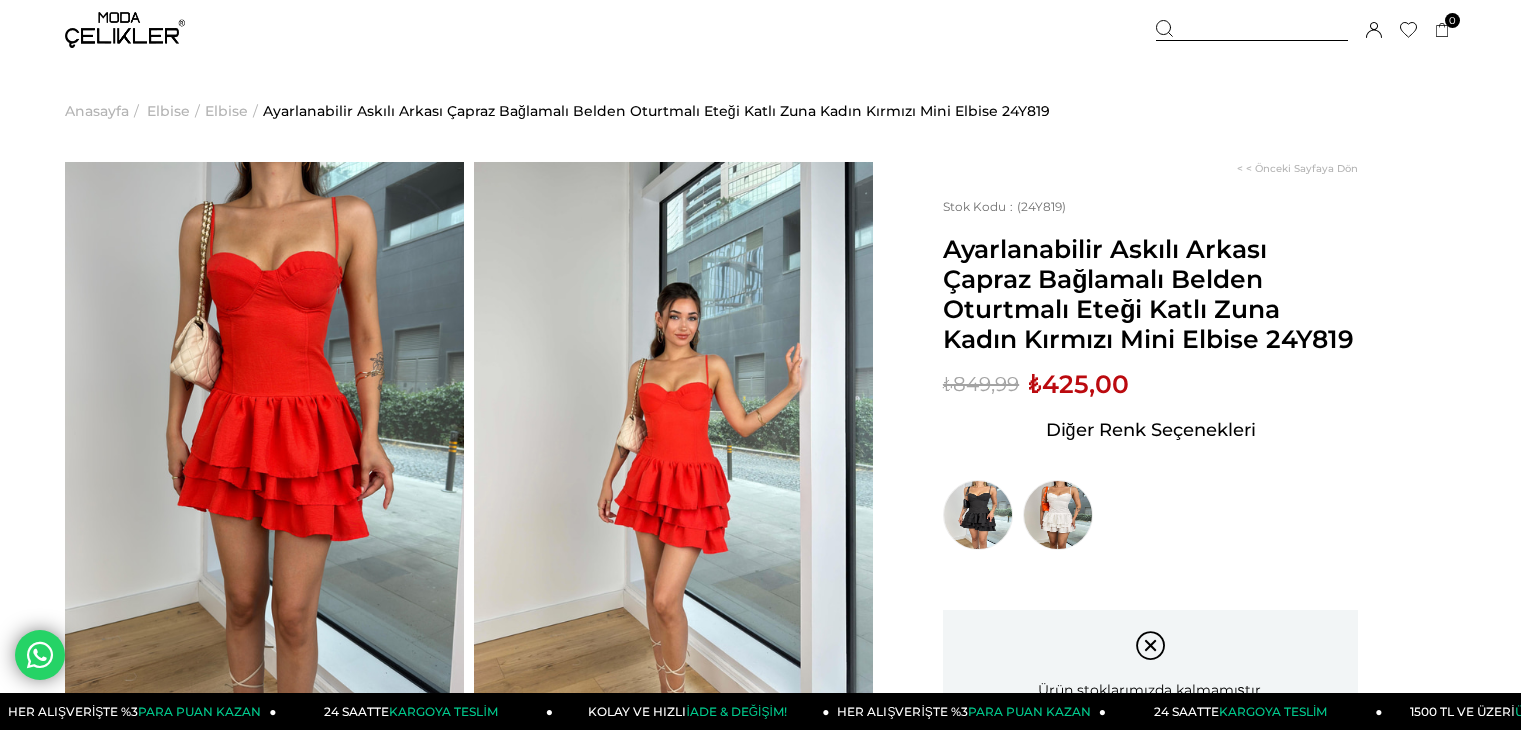scroll, scrollTop: 0, scrollLeft: 0, axis: both 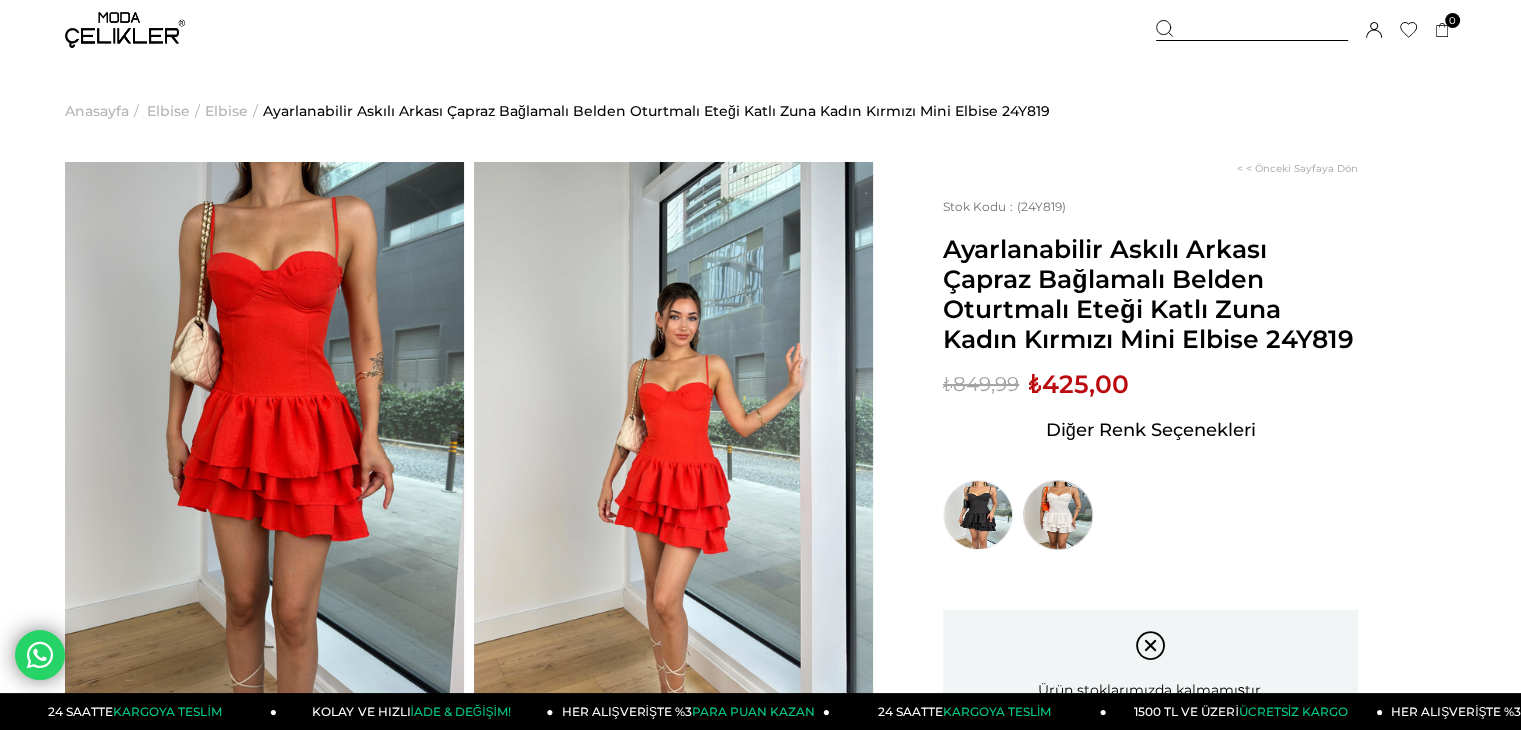 click at bounding box center (1058, 515) 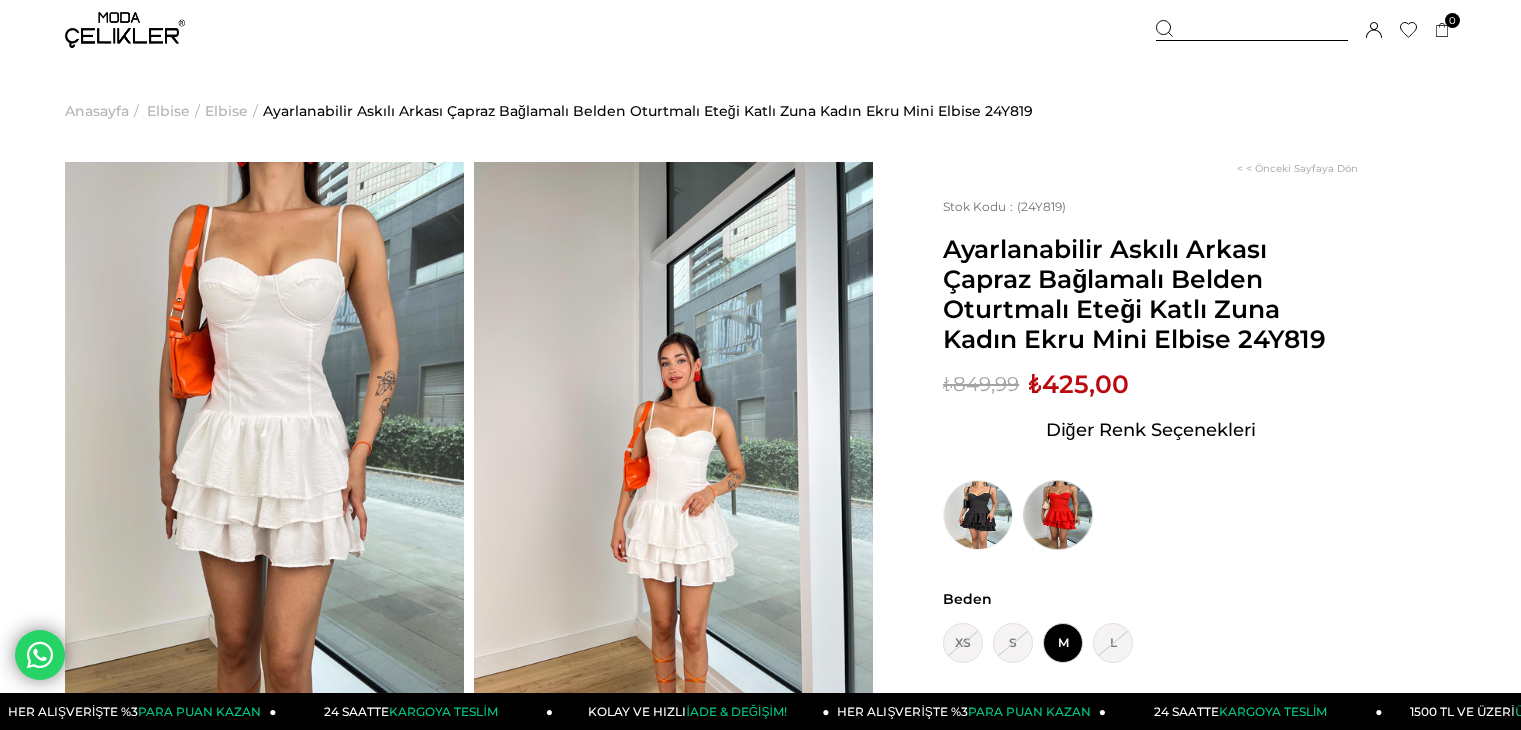 scroll, scrollTop: 0, scrollLeft: 0, axis: both 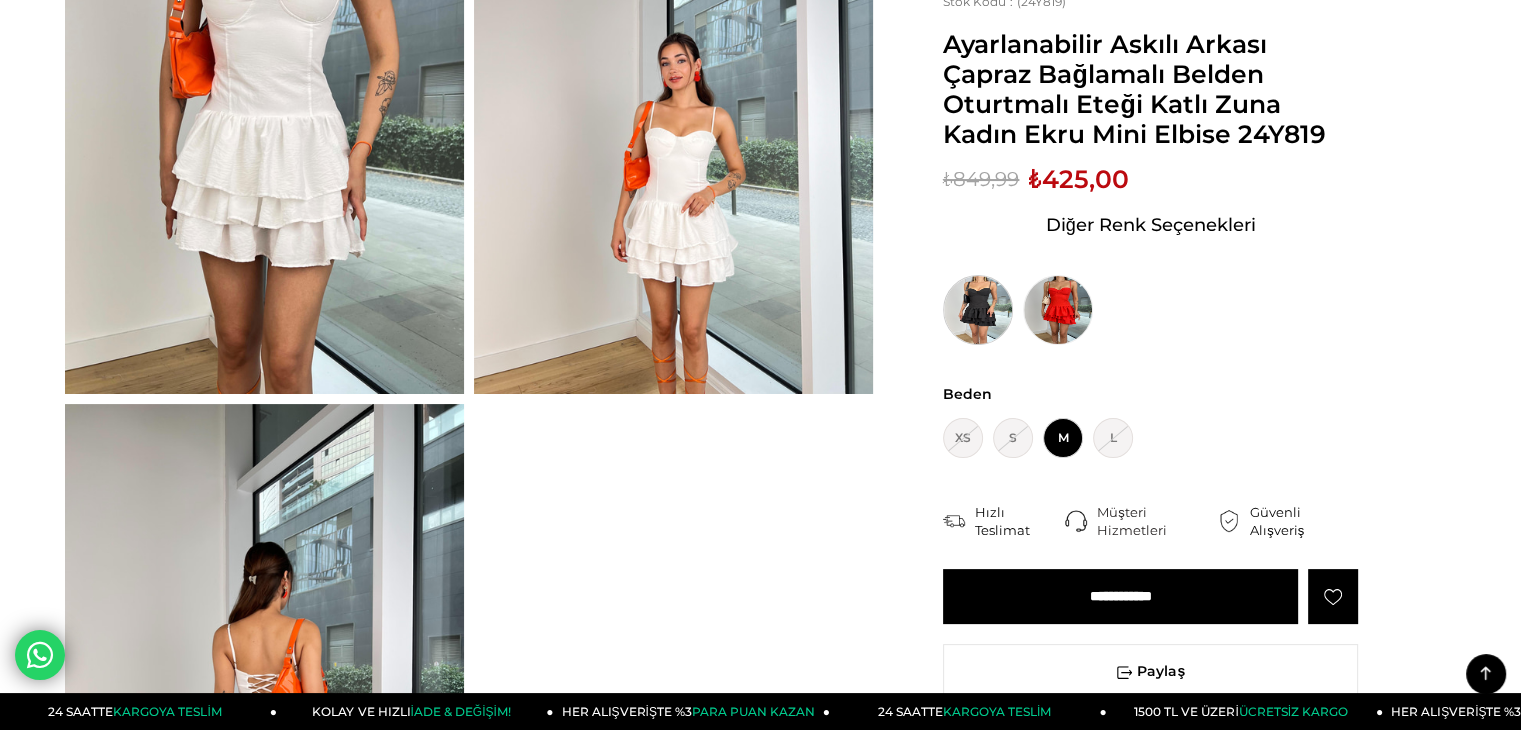 click at bounding box center [978, 310] 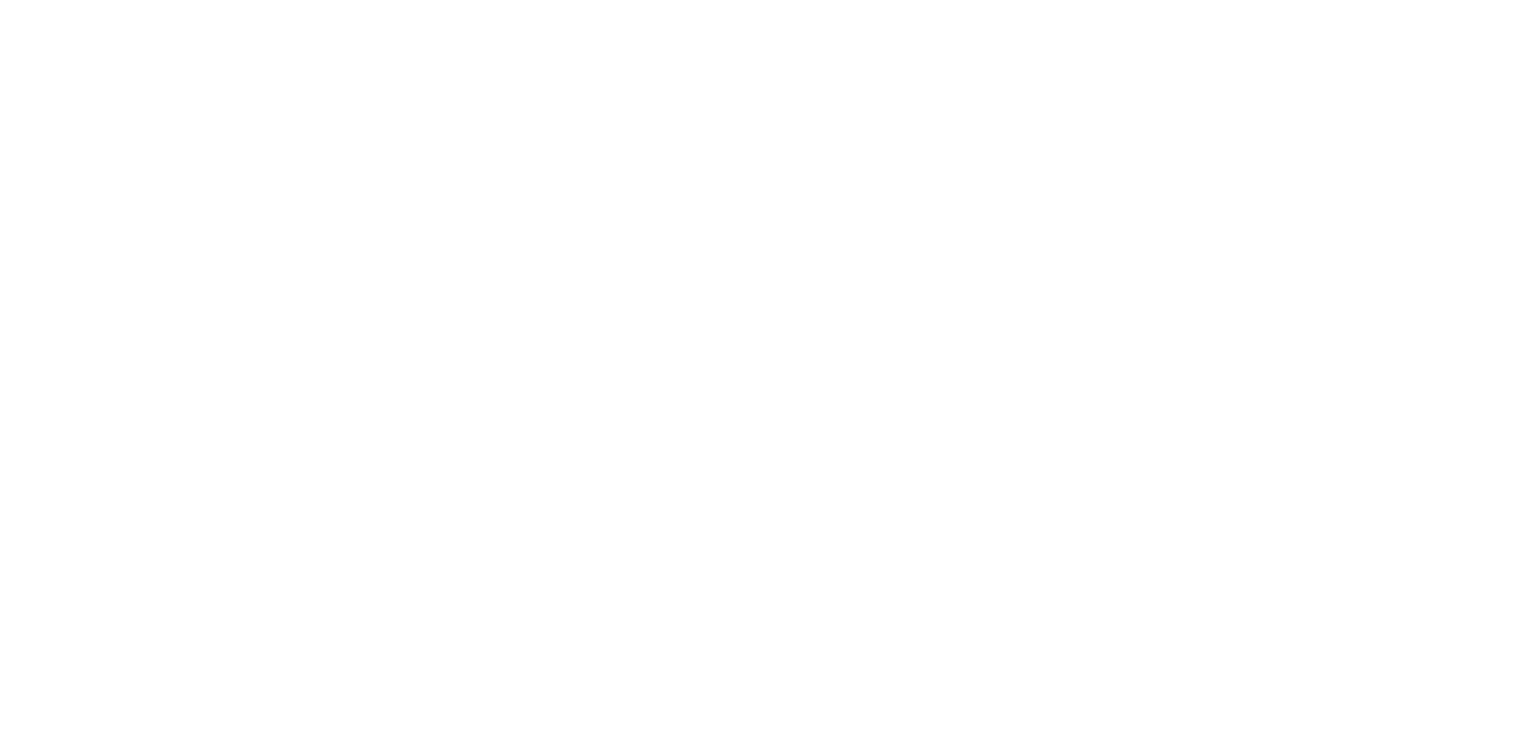 scroll, scrollTop: 0, scrollLeft: 0, axis: both 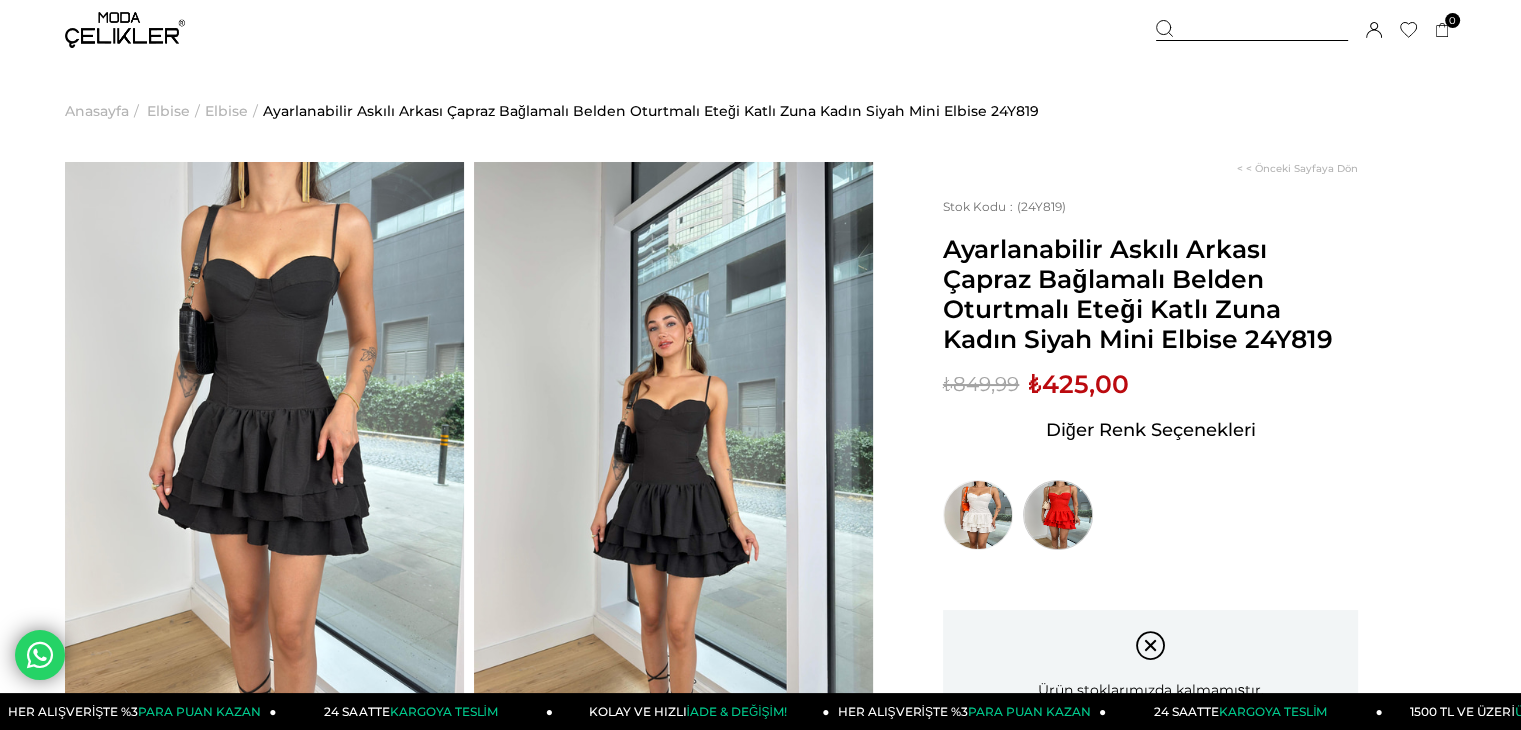 click at bounding box center [1058, 515] 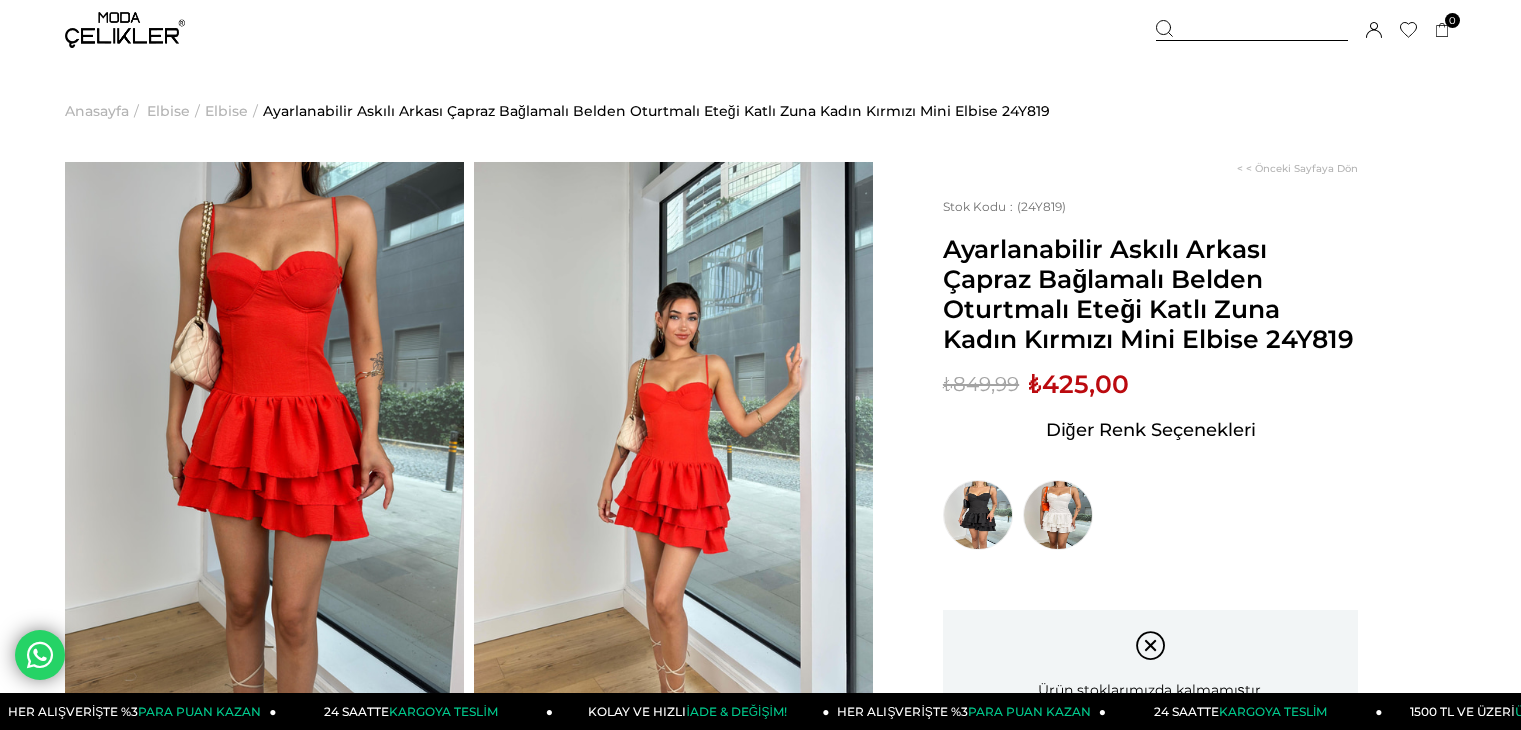 scroll, scrollTop: 0, scrollLeft: 0, axis: both 